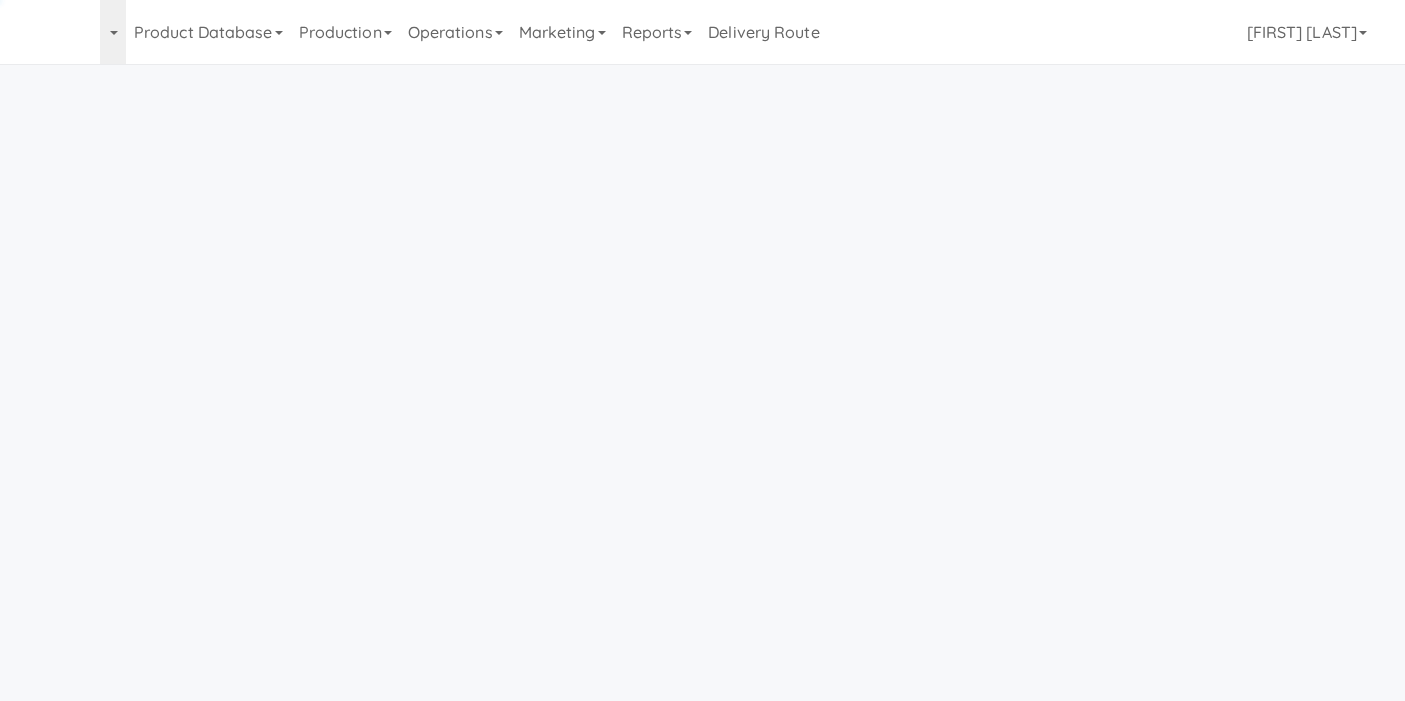 scroll, scrollTop: 0, scrollLeft: 0, axis: both 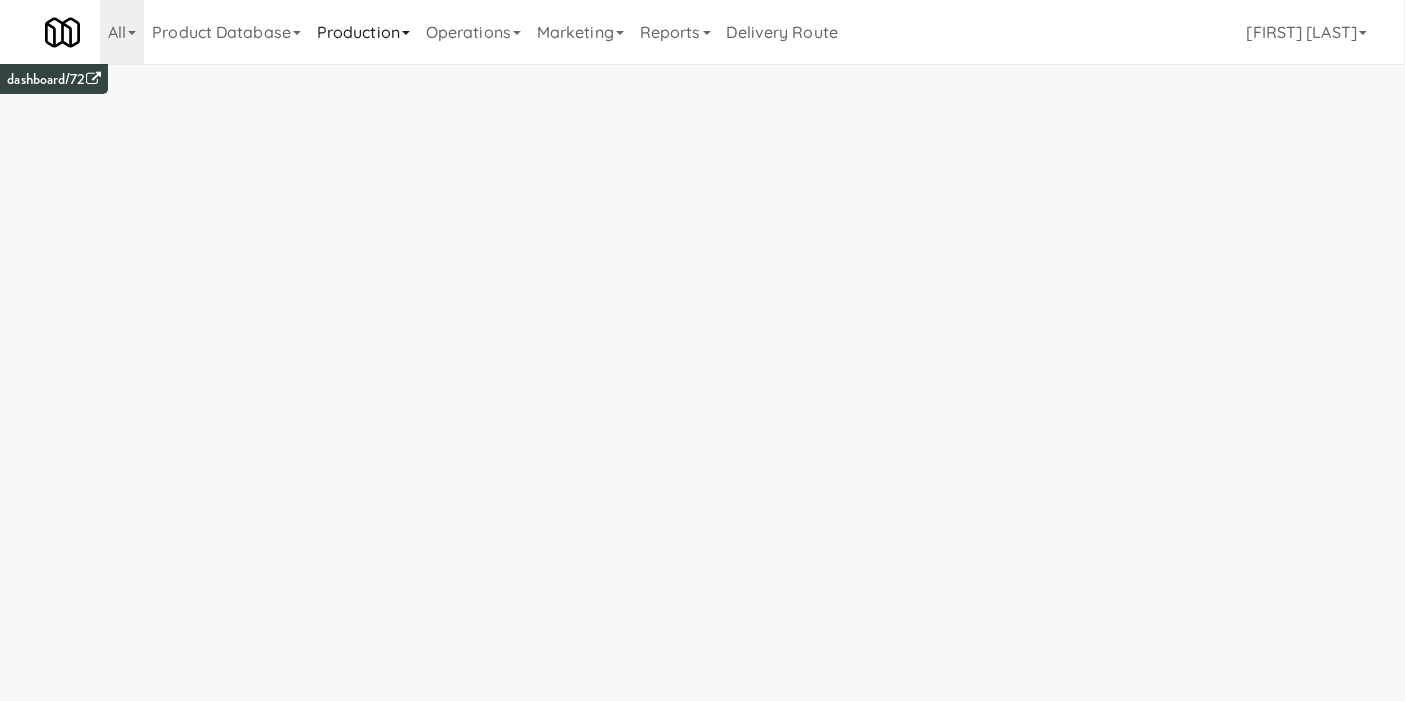 click on "Production" at bounding box center [363, 32] 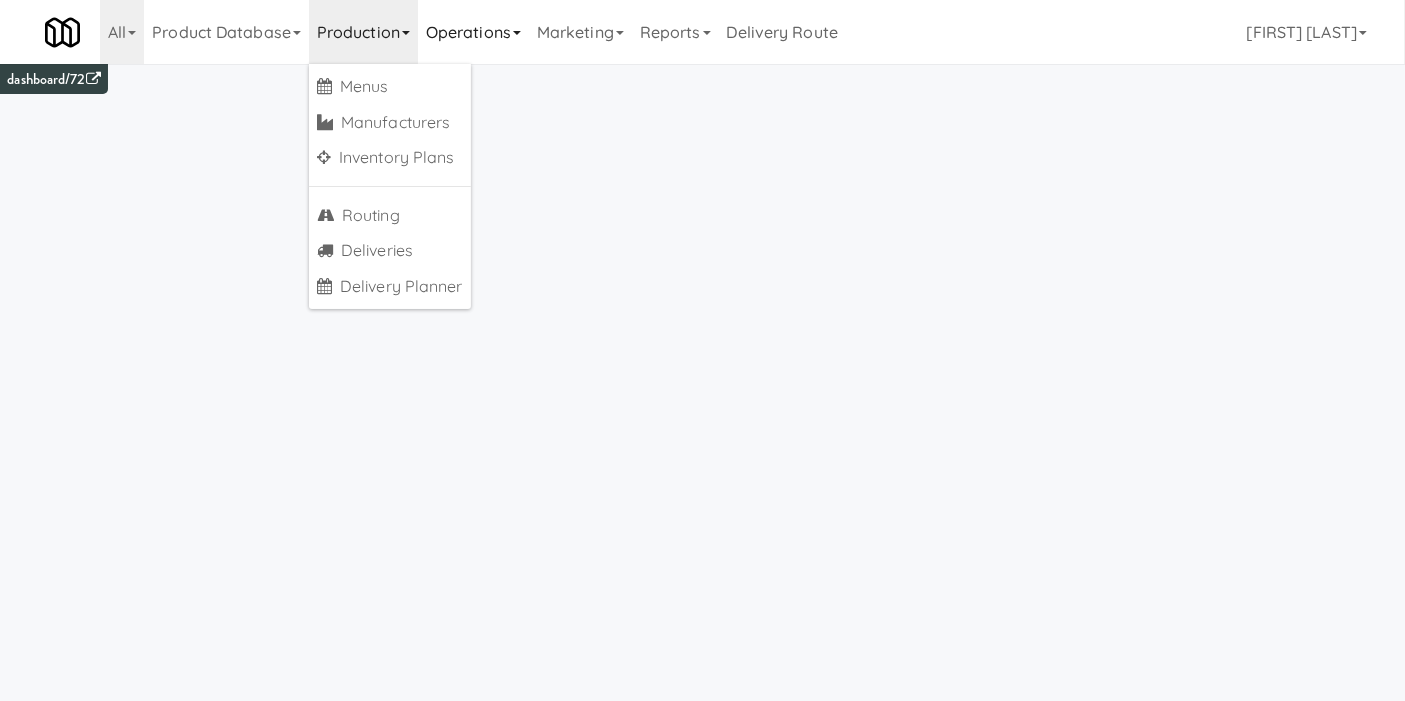 click on "Operations" at bounding box center [473, 32] 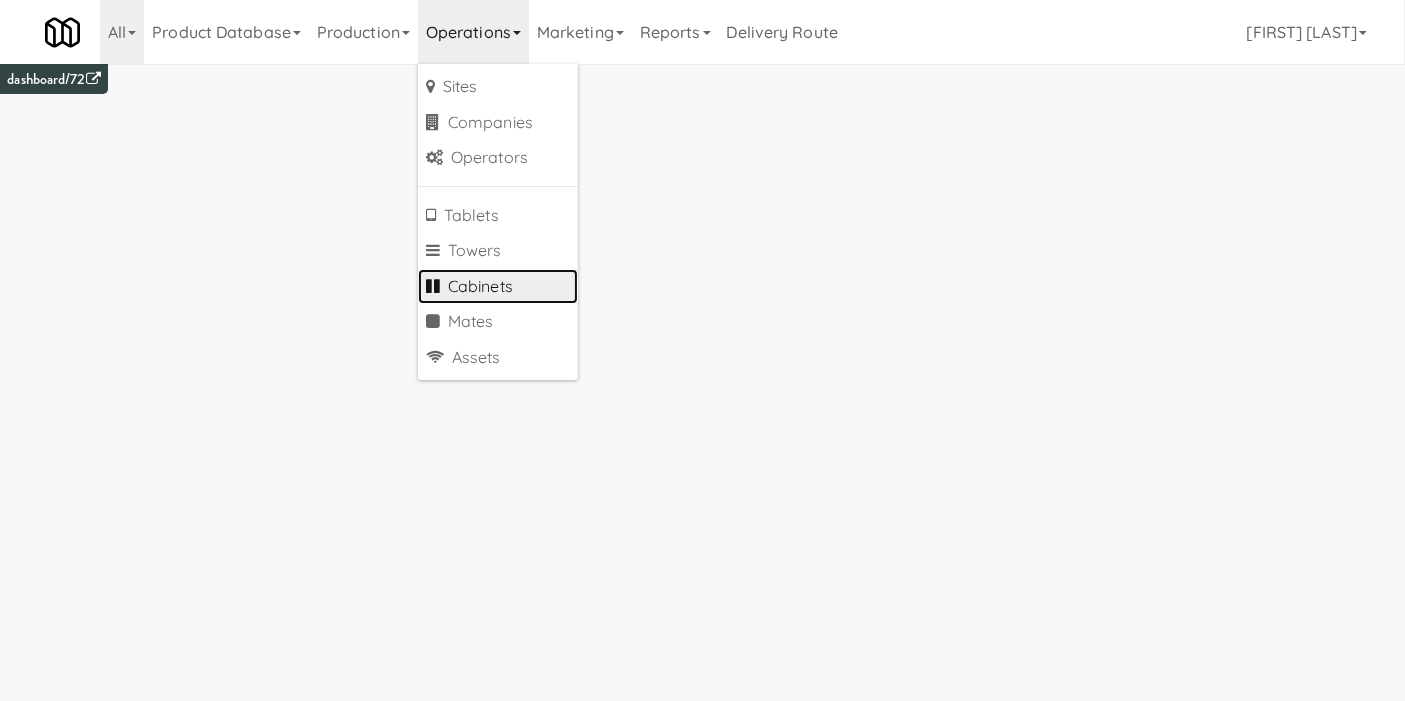 click on "Cabinets" at bounding box center (498, 287) 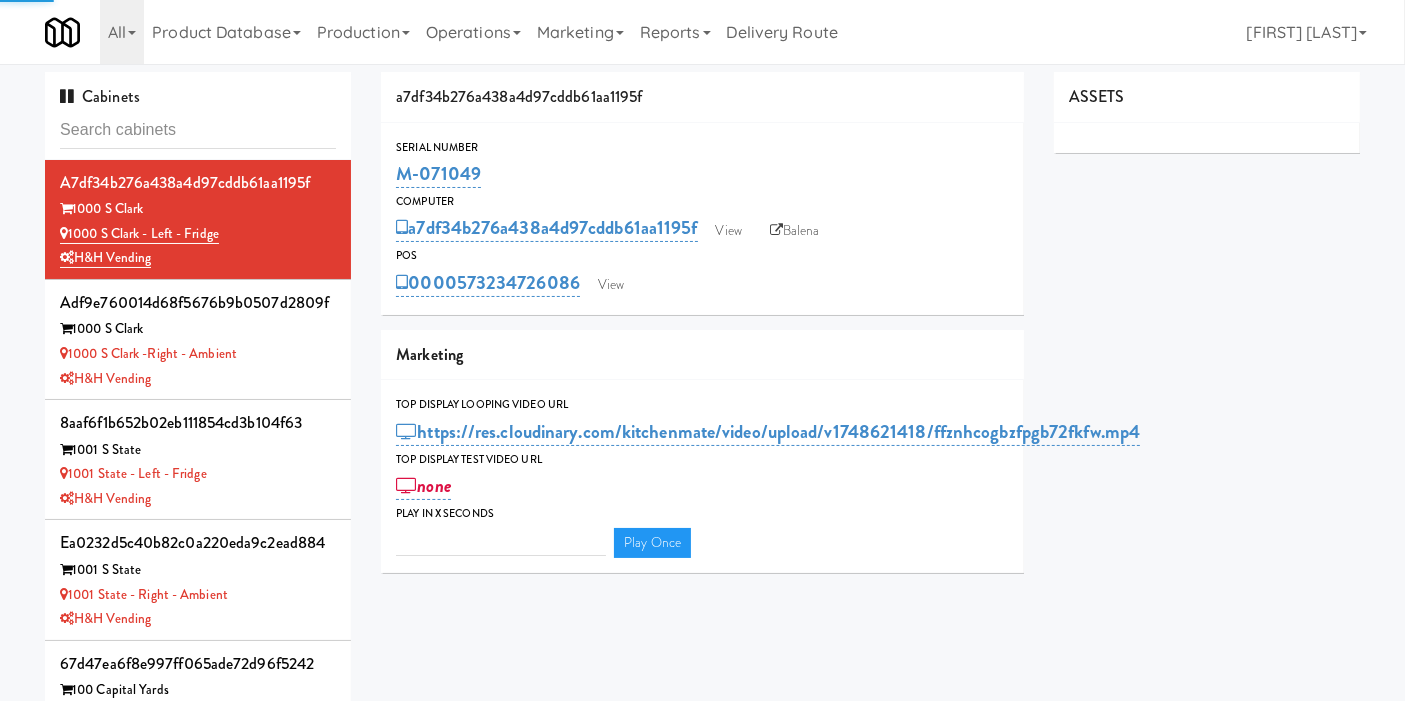 type on "3" 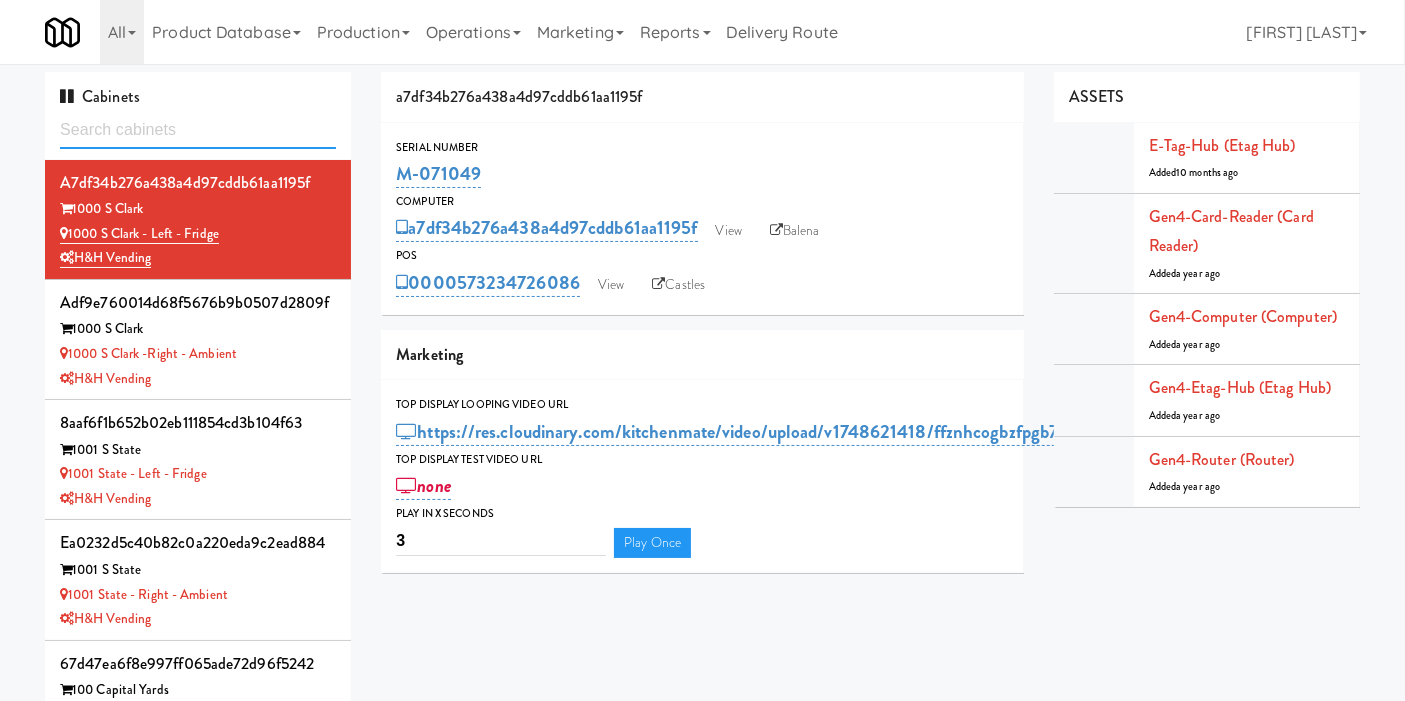 click at bounding box center (198, 130) 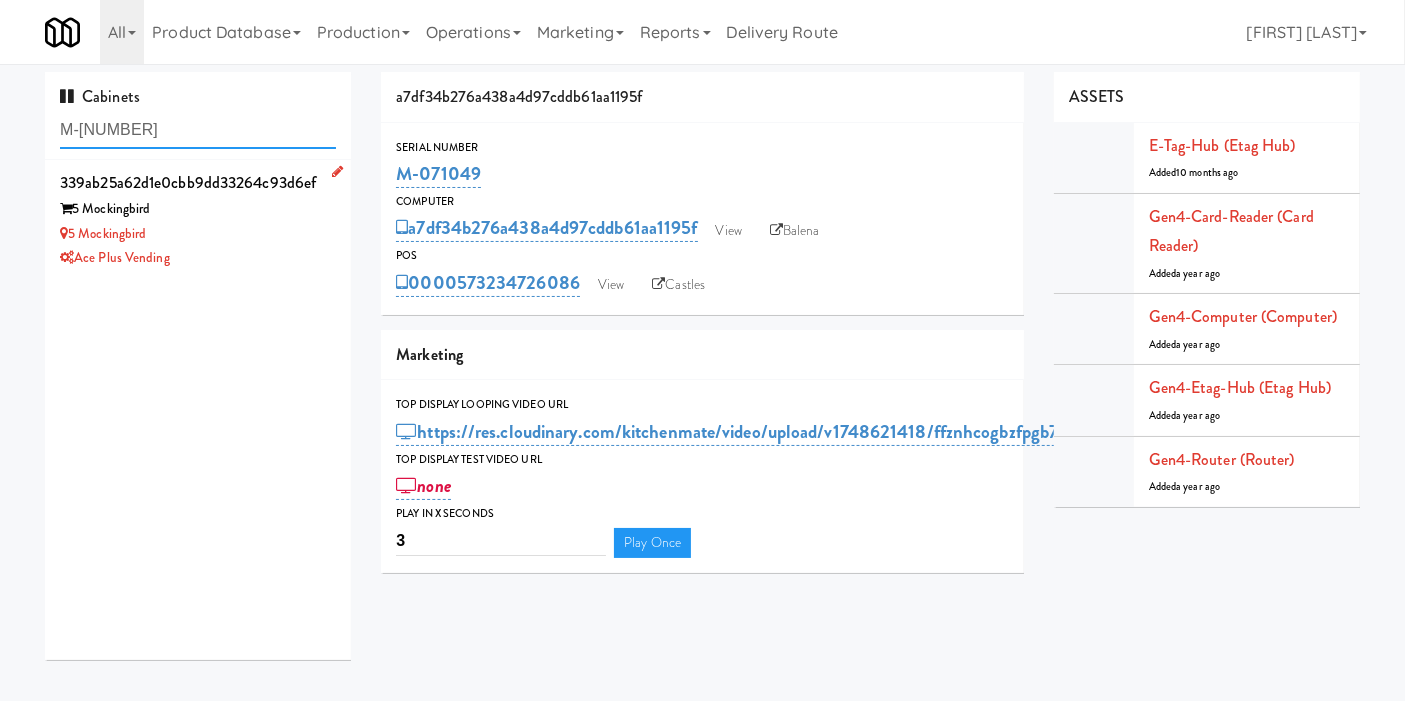type on "M-[NUMBER]" 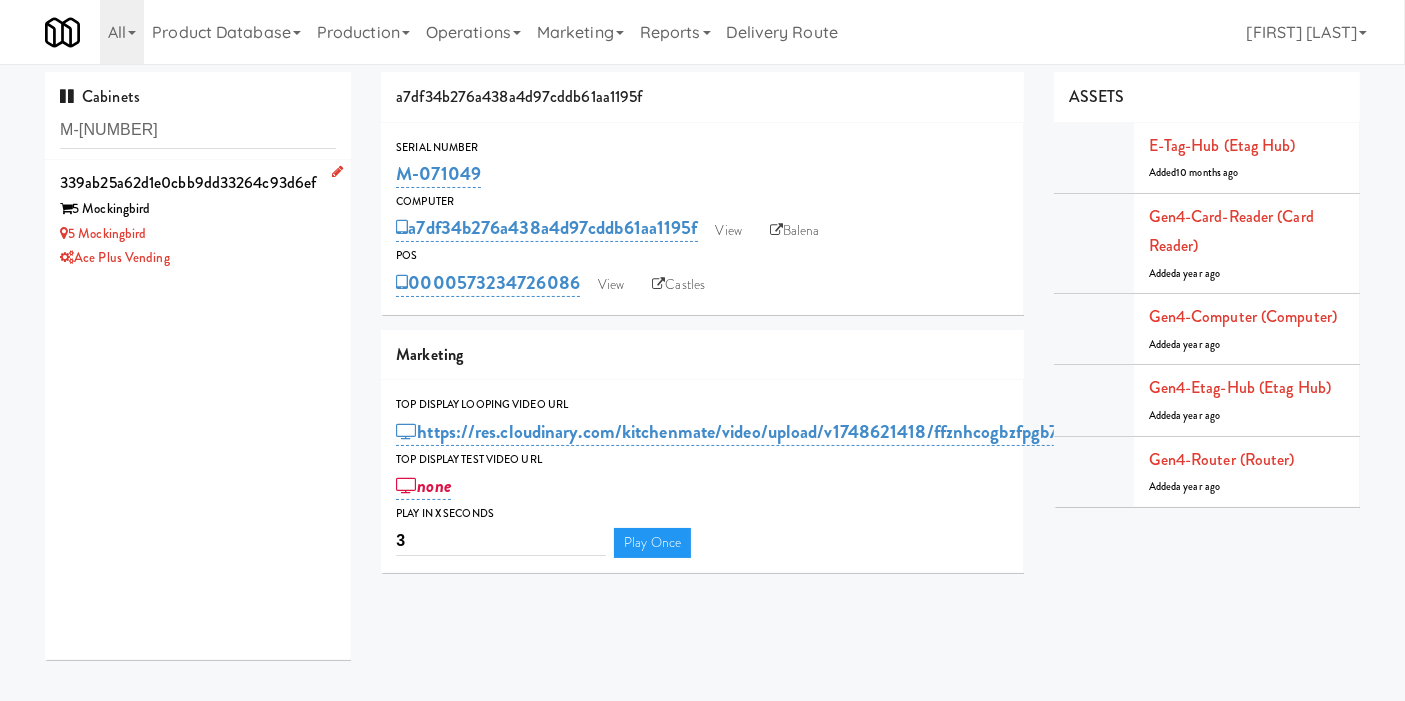 click on "5 Mockingbird" at bounding box center (198, 209) 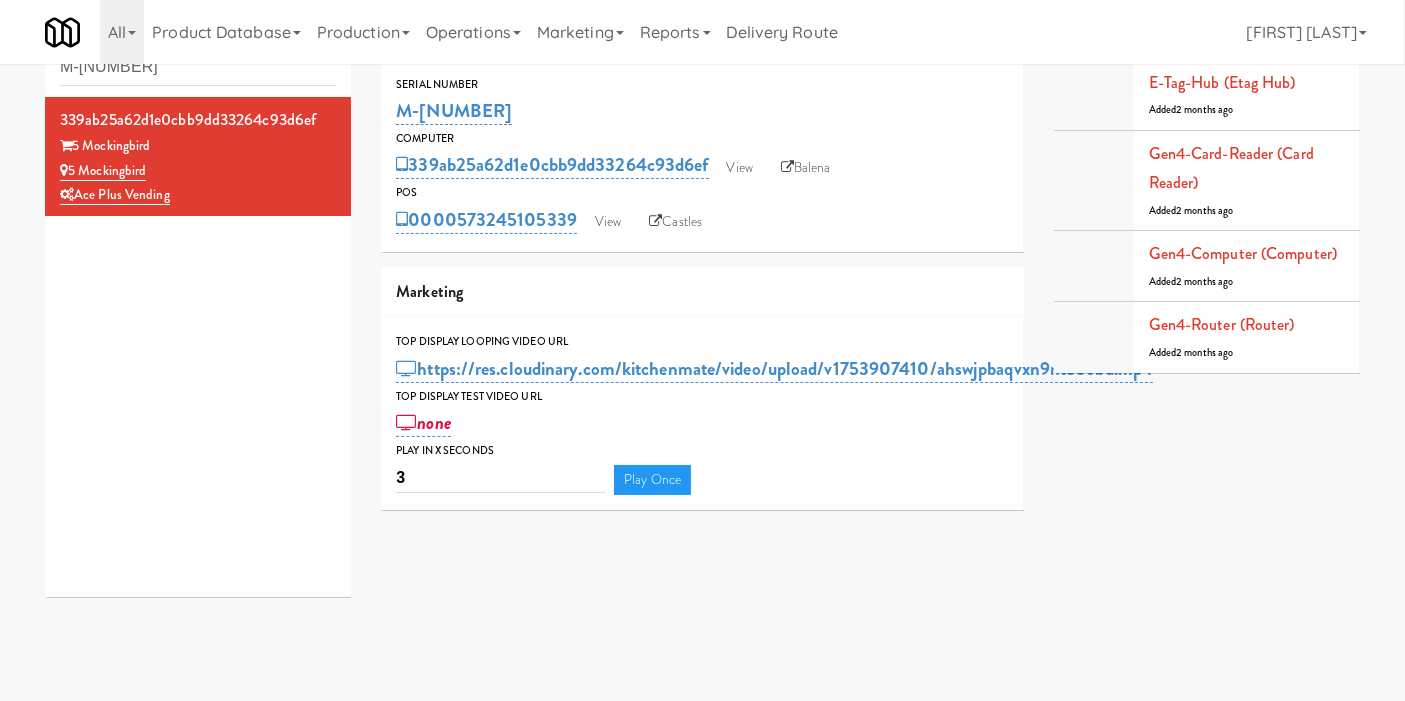 scroll, scrollTop: 0, scrollLeft: 0, axis: both 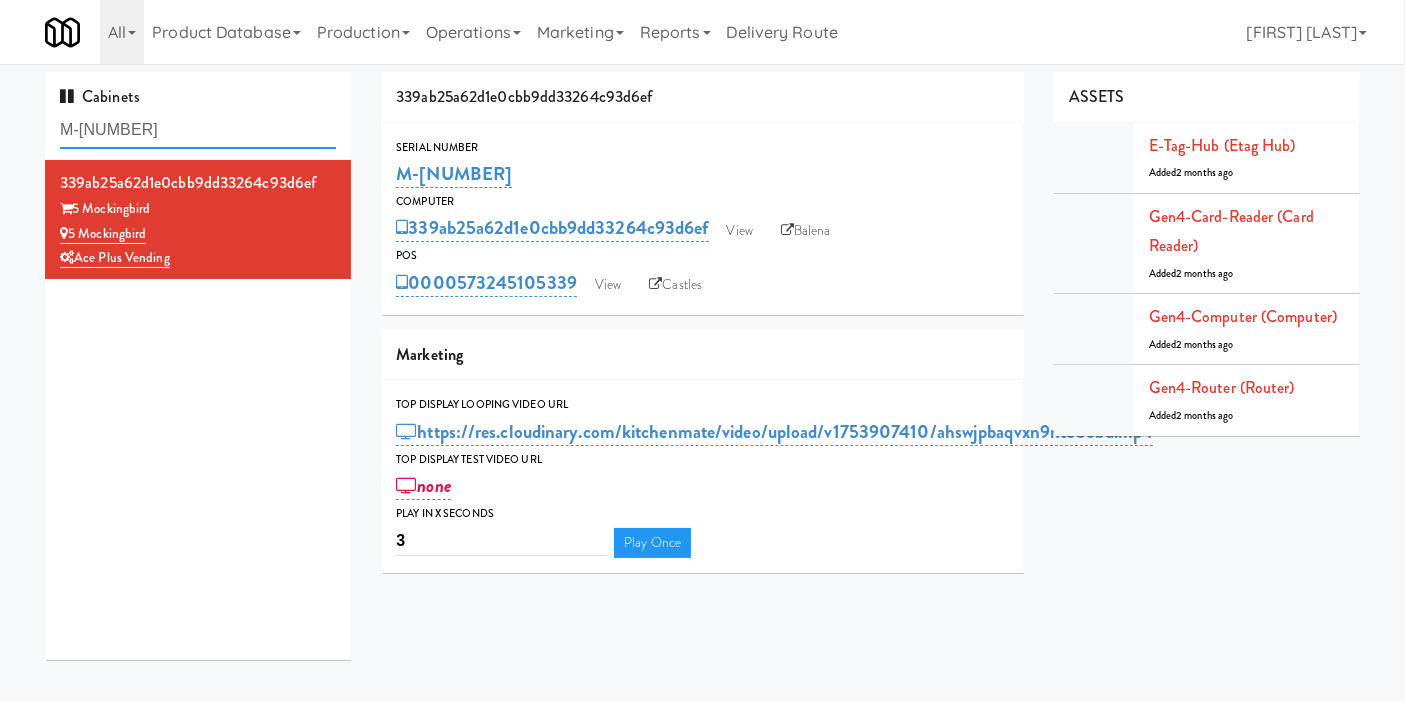 drag, startPoint x: 199, startPoint y: 135, endPoint x: 0, endPoint y: 129, distance: 199.09044 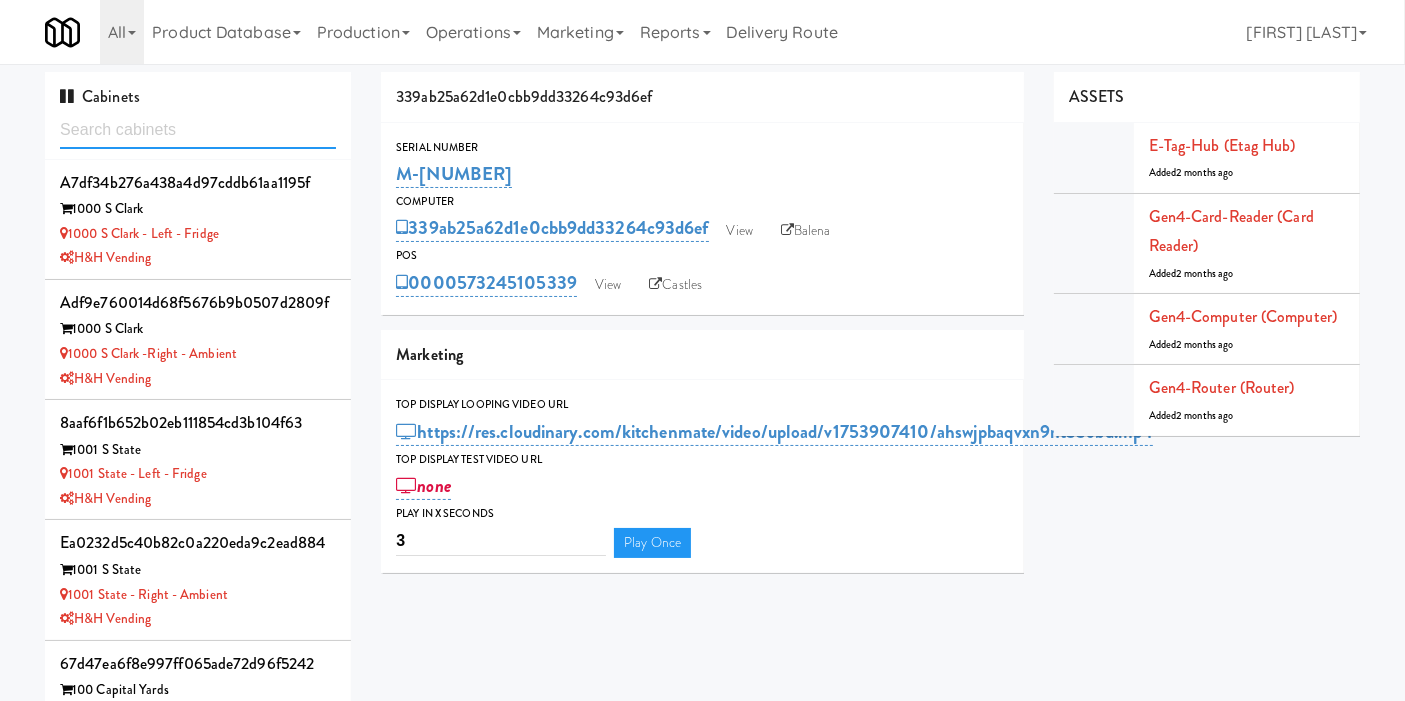 click at bounding box center (198, 130) 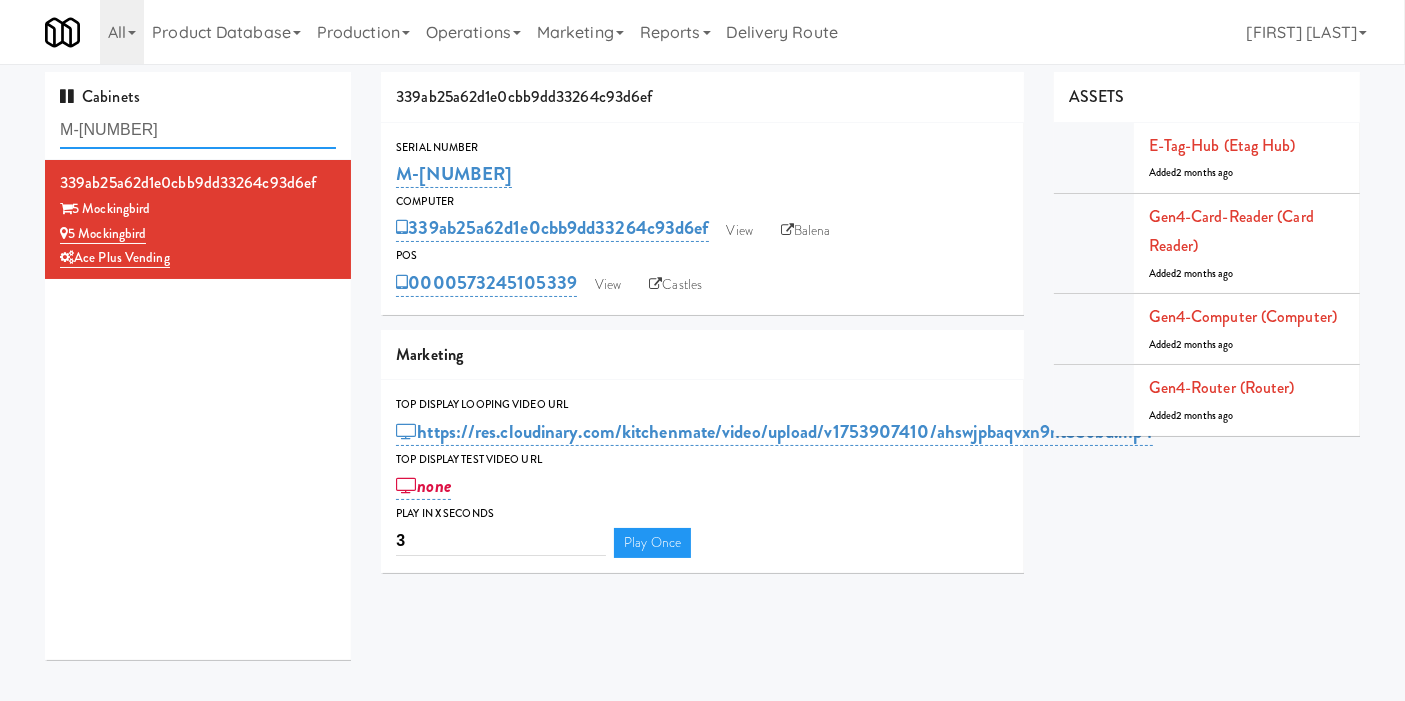 drag, startPoint x: 137, startPoint y: 133, endPoint x: 0, endPoint y: 124, distance: 137.2953 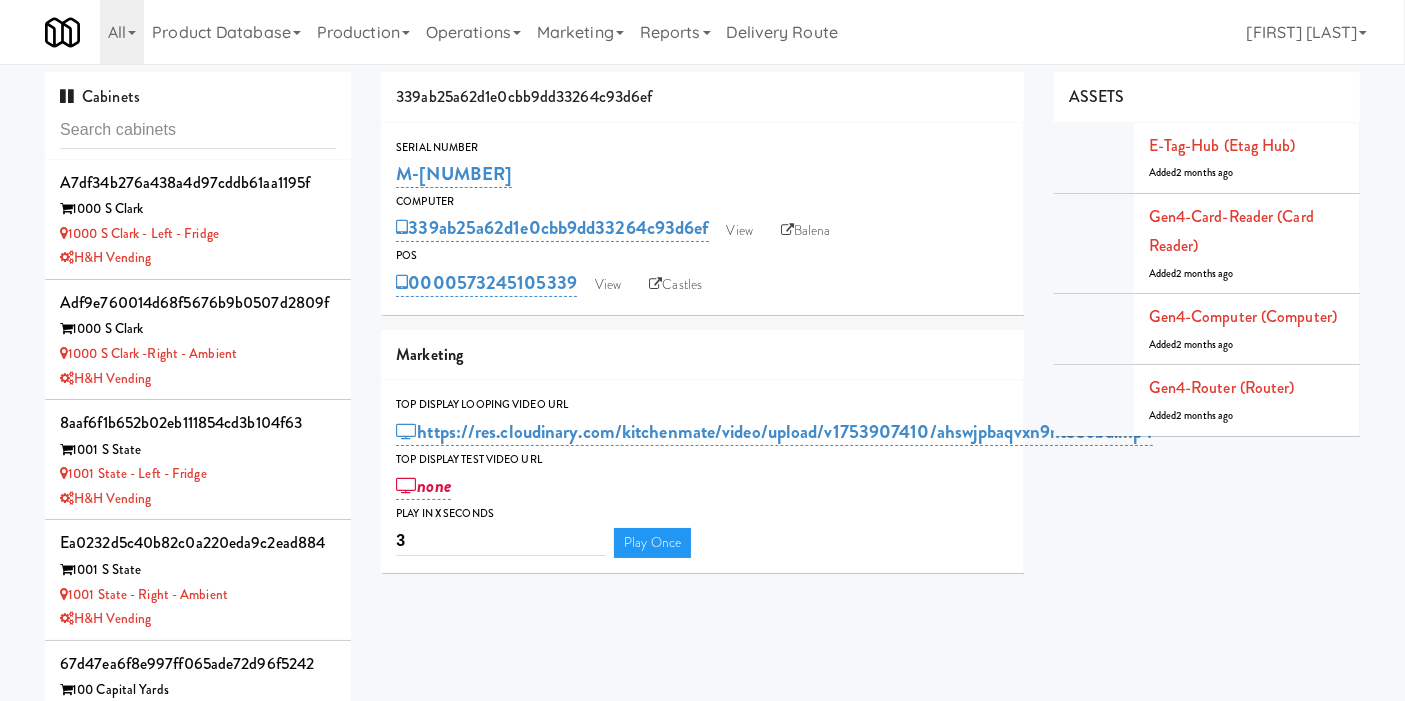 click on "Cabinets" at bounding box center (100, 96) 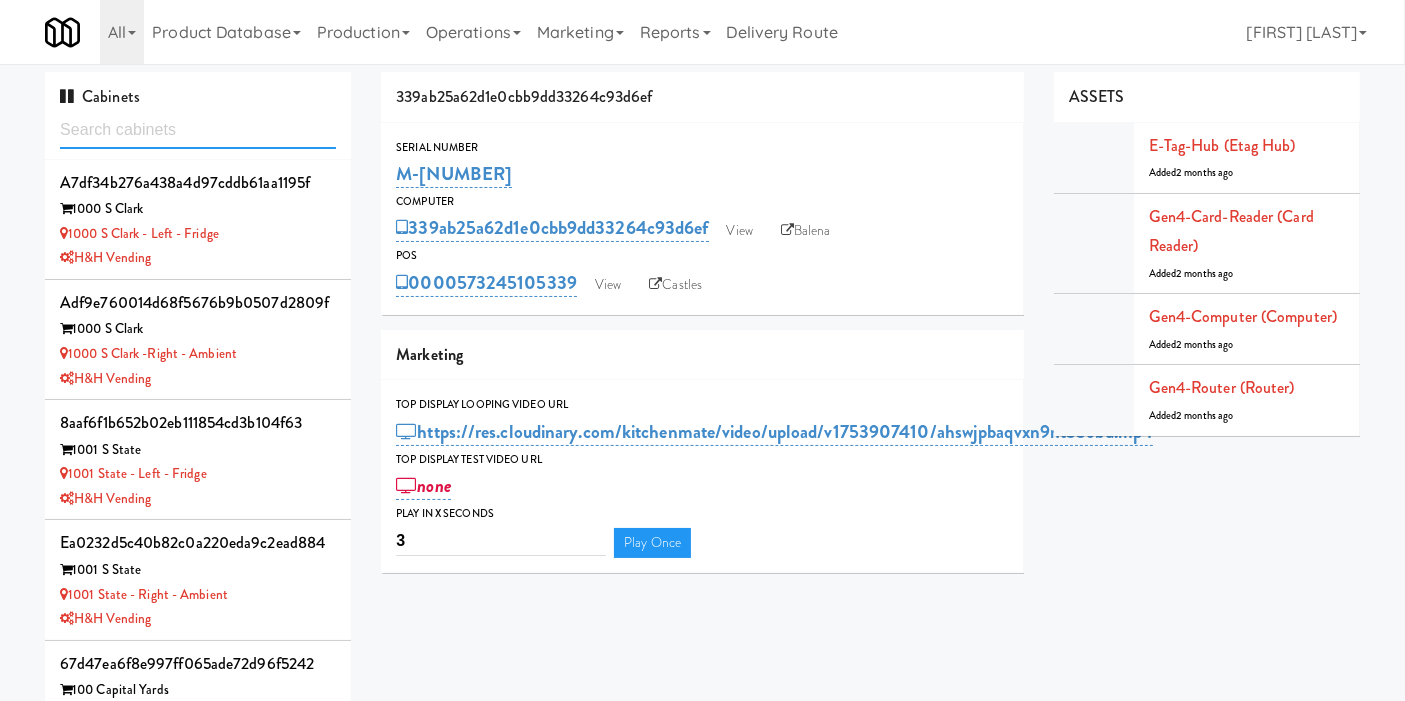click at bounding box center (198, 130) 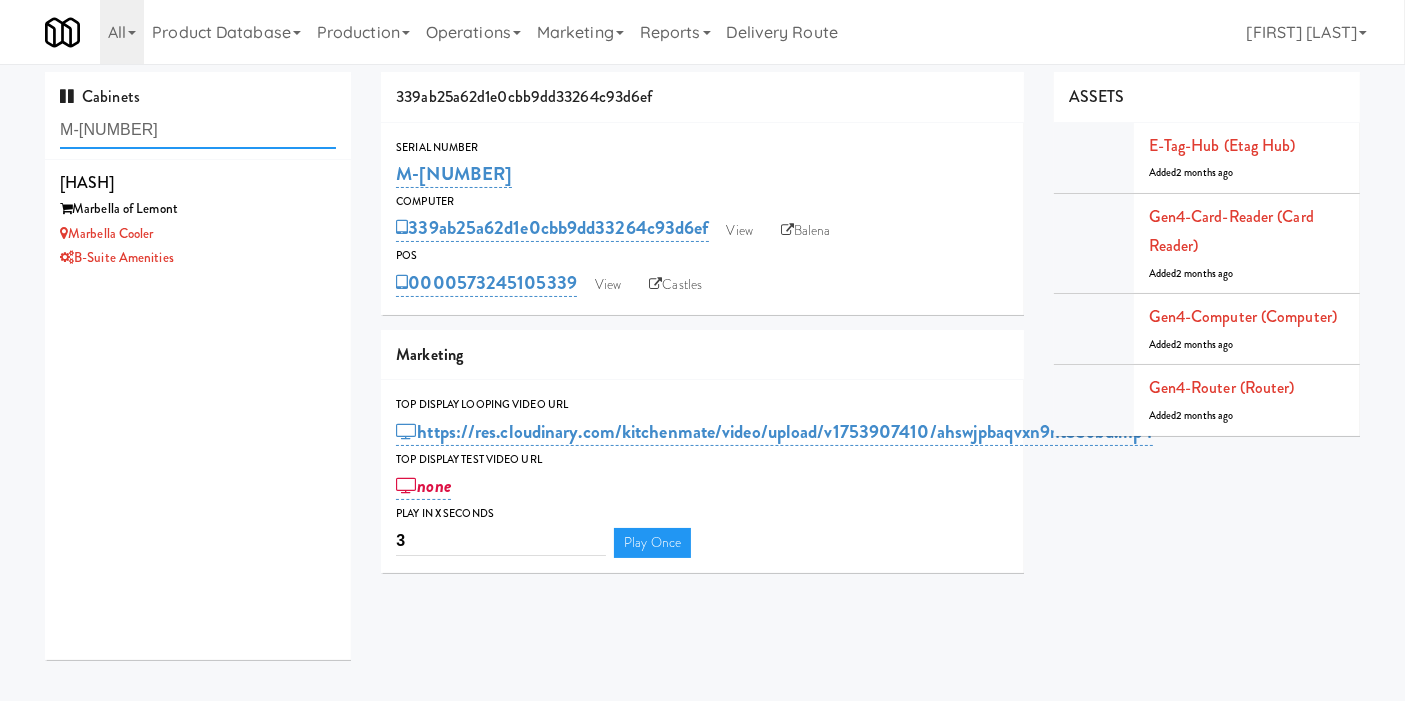 drag, startPoint x: 157, startPoint y: 135, endPoint x: 5, endPoint y: 121, distance: 152.64337 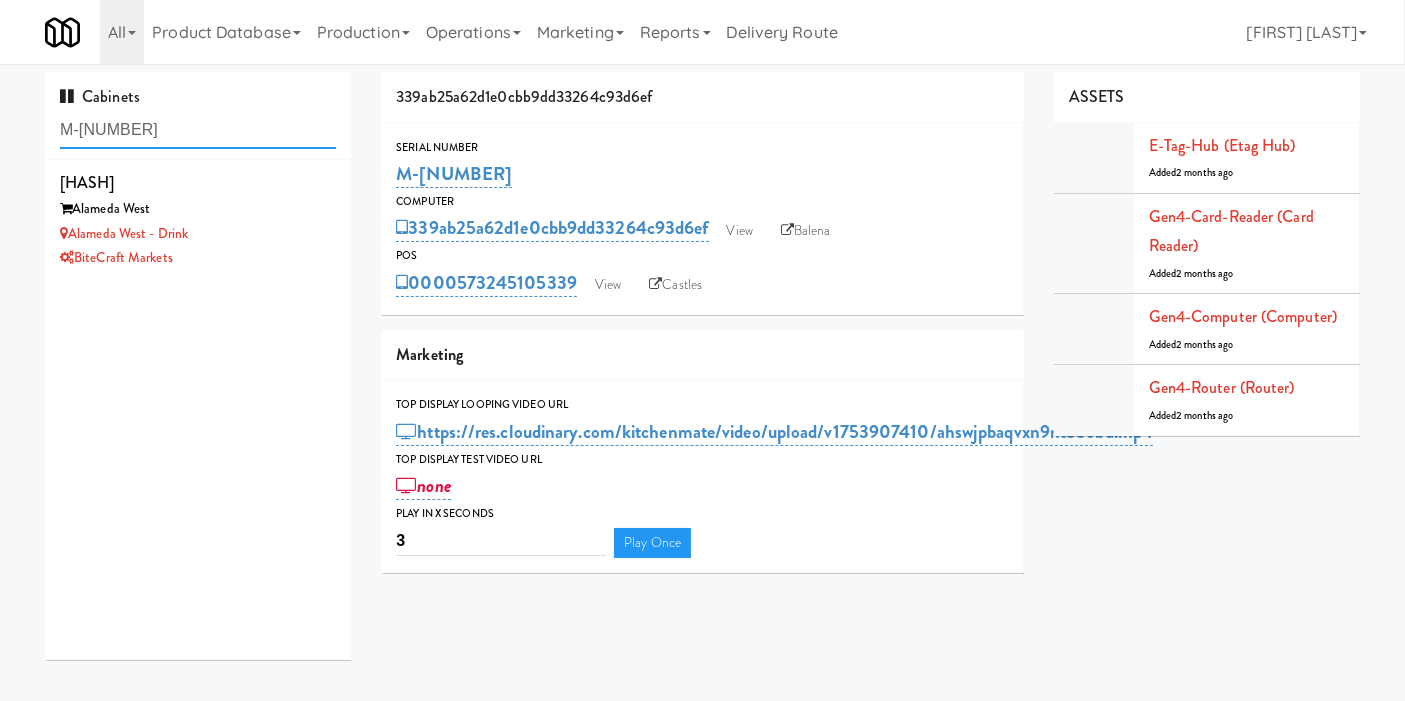 drag, startPoint x: 161, startPoint y: 139, endPoint x: 0, endPoint y: 139, distance: 161 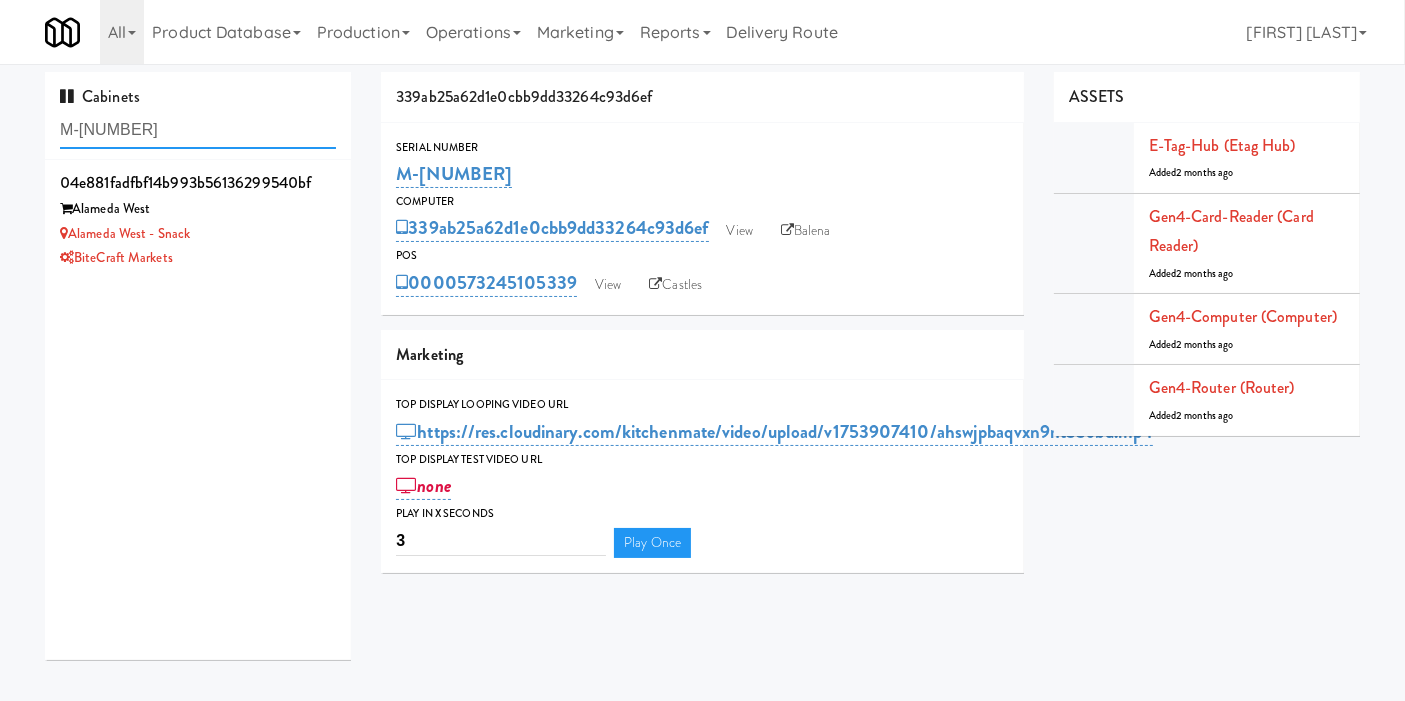 drag, startPoint x: 148, startPoint y: 128, endPoint x: 3, endPoint y: 132, distance: 145.05516 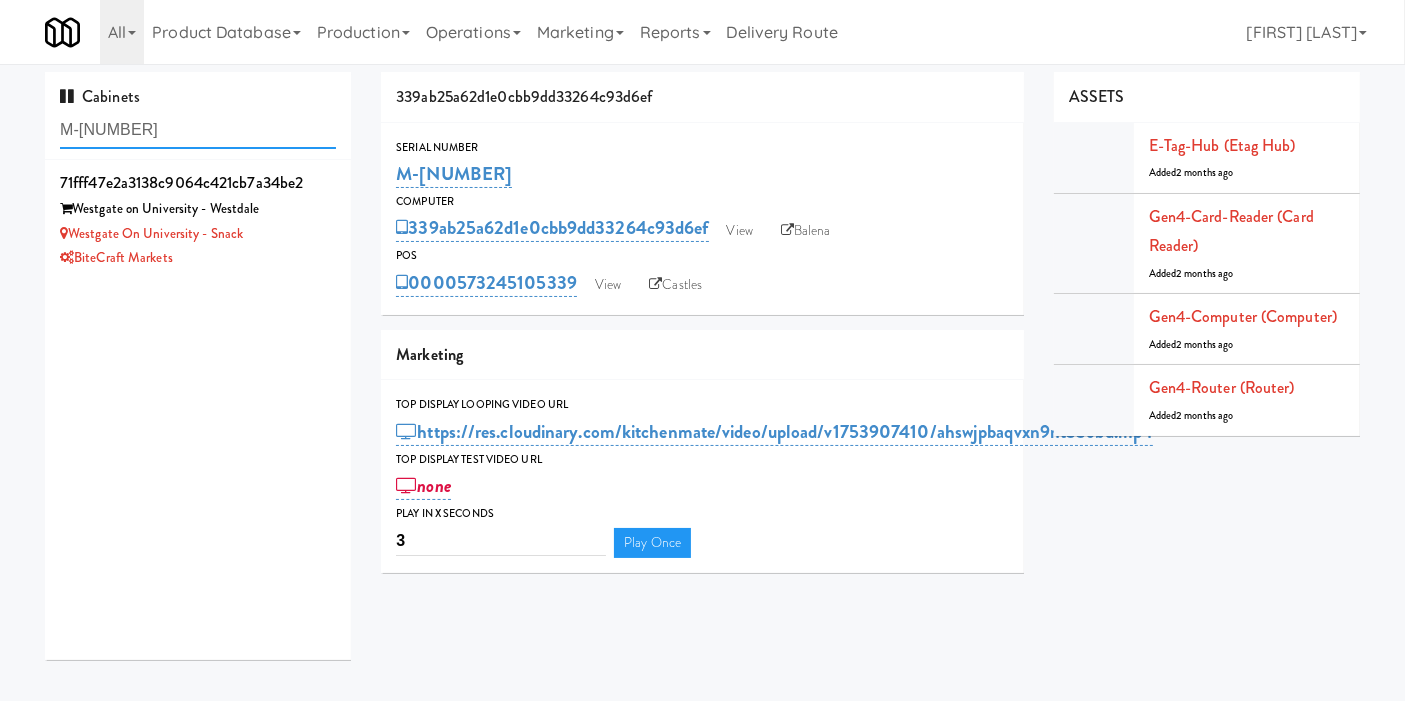 click on "Cabinets M-125612  [HASH]  Westgate on University - Westdale      Westgate on University - Snack  BiteCraft Markets [HASH] Serial Number  M-144623 Computer  [HASH] View  Balena POS  [NUMBER] View Castles Marketing Top Display Looping Video Url  https://res.cloudinary.com/kitchenmate/video/upload/v1753907410/ahswjpbaqvxn9nt33obd.mp4 Top Display Test Video Url  none Play in X seconds 3 Play Once   ASSETS E-tag-hub (Etag Hub) Added  2 months ago Gen4-card-reader (Card Reader) Added  2 months ago Gen4-computer (Computer) Added  2 months ago Gen4-router (Router) Added  2 months ago ×" at bounding box center (702, 373) 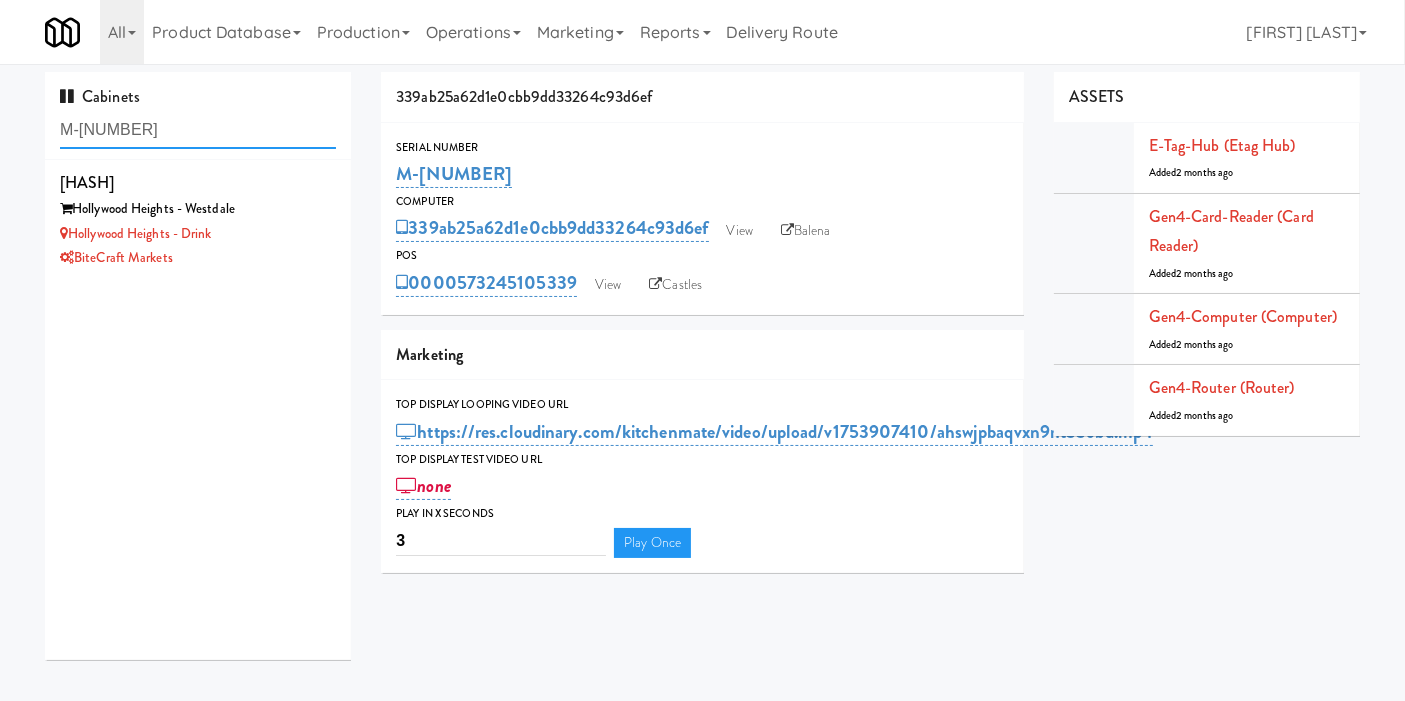 drag, startPoint x: 153, startPoint y: 130, endPoint x: 0, endPoint y: 130, distance: 153 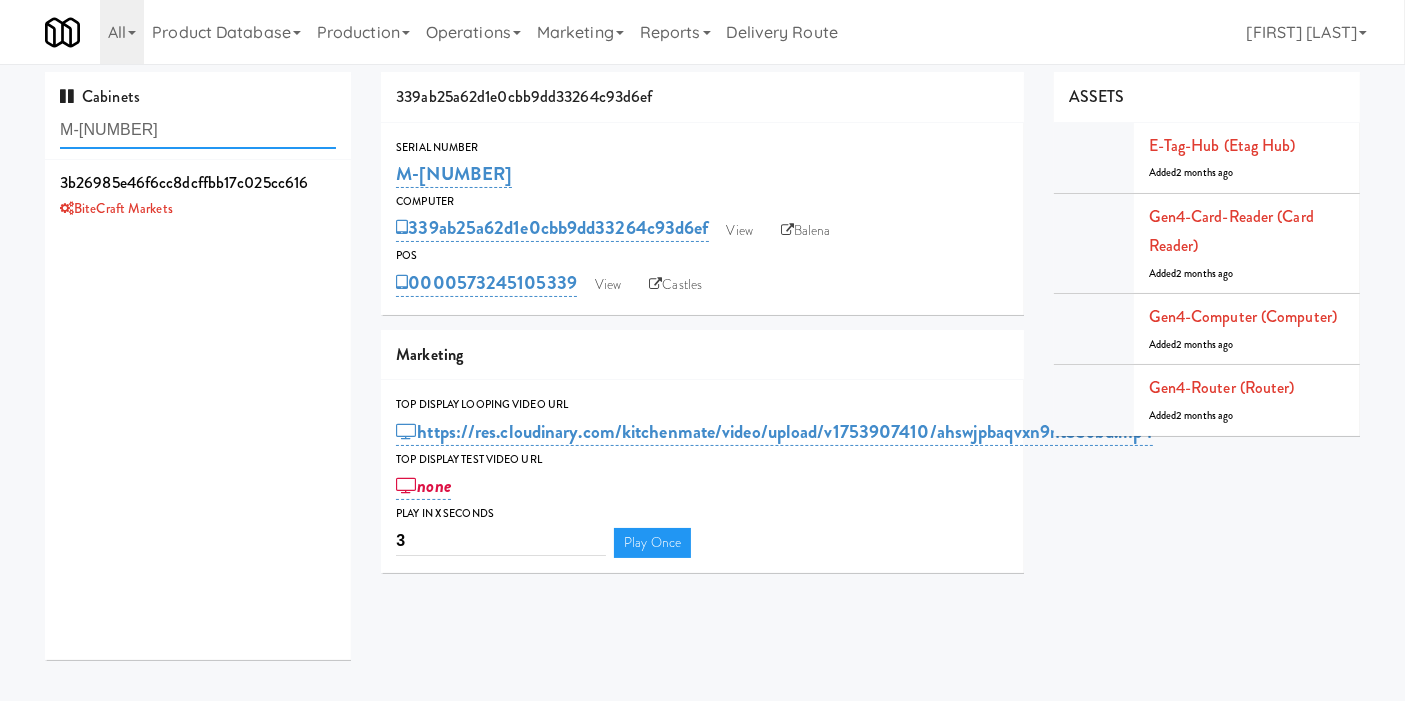 drag, startPoint x: 220, startPoint y: 137, endPoint x: 0, endPoint y: 137, distance: 220 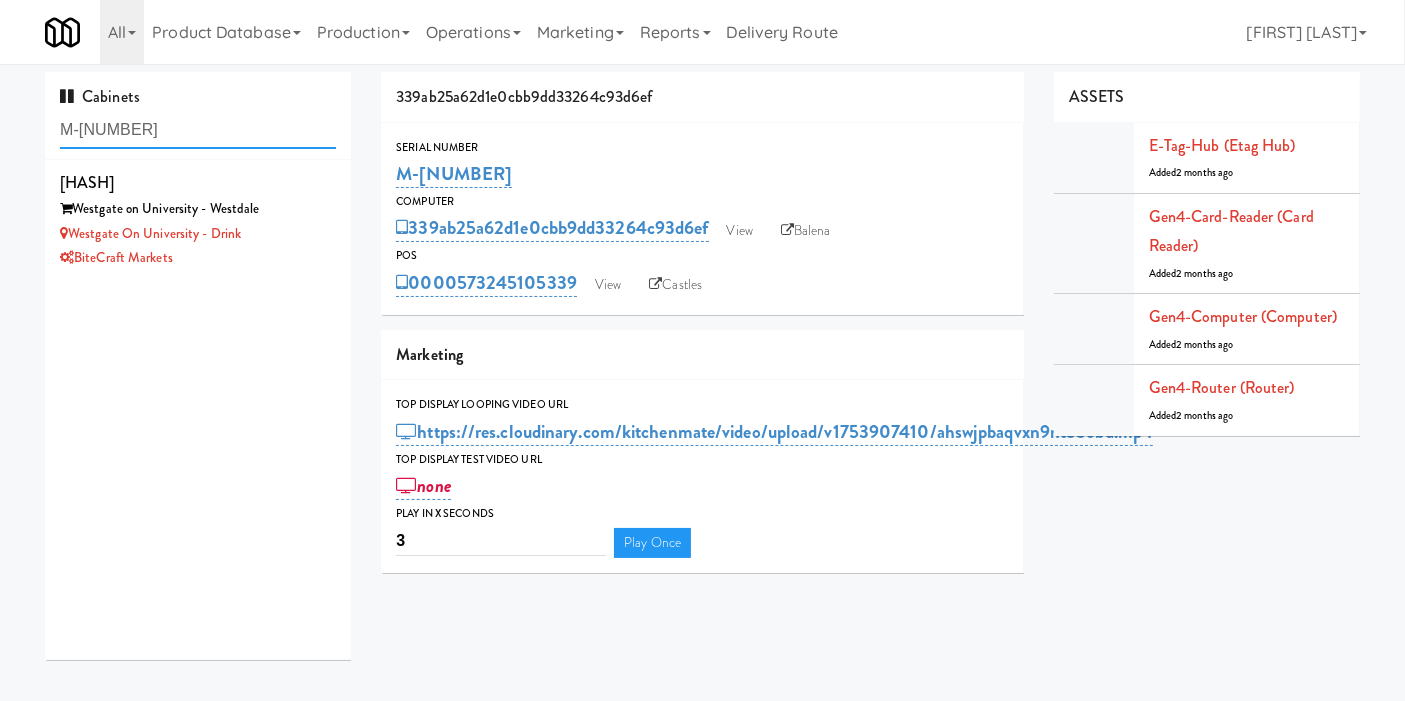 drag, startPoint x: 210, startPoint y: 129, endPoint x: 0, endPoint y: 126, distance: 210.02142 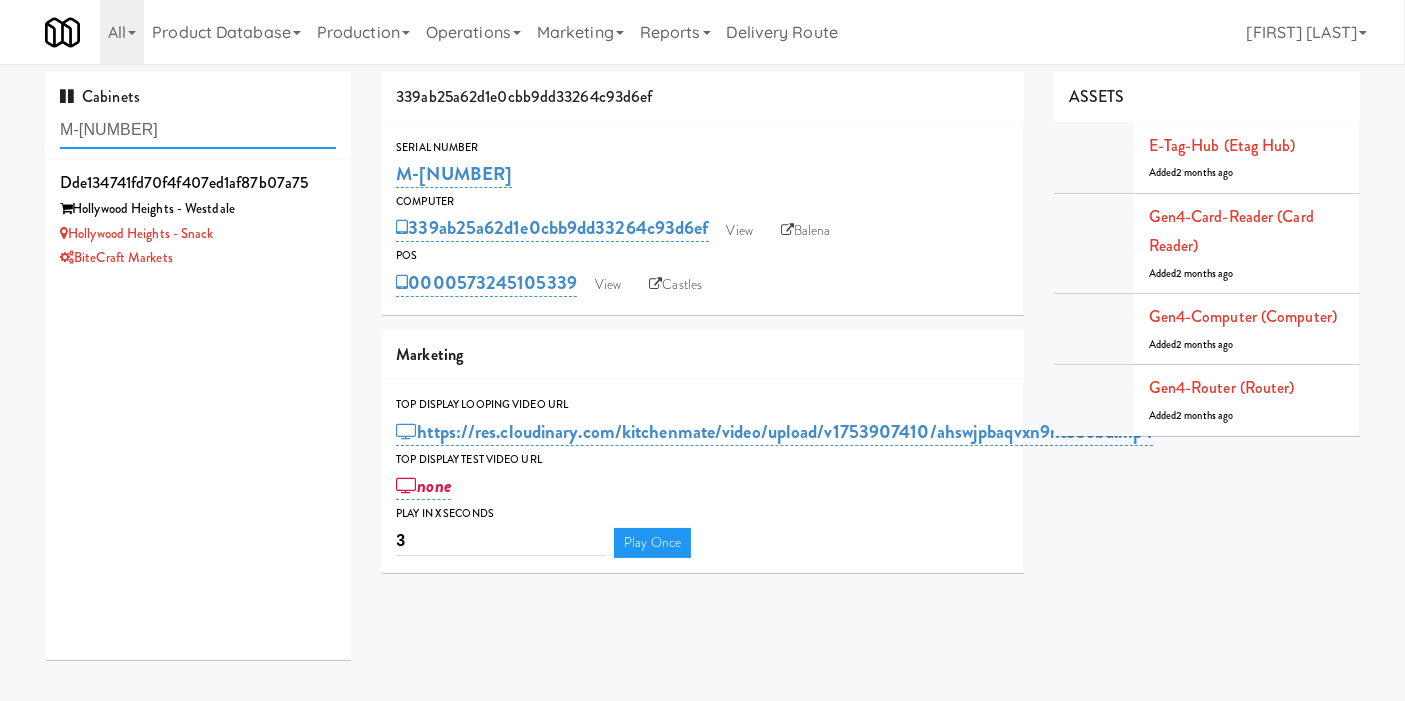 drag, startPoint x: 202, startPoint y: 127, endPoint x: 14, endPoint y: 108, distance: 188.95767 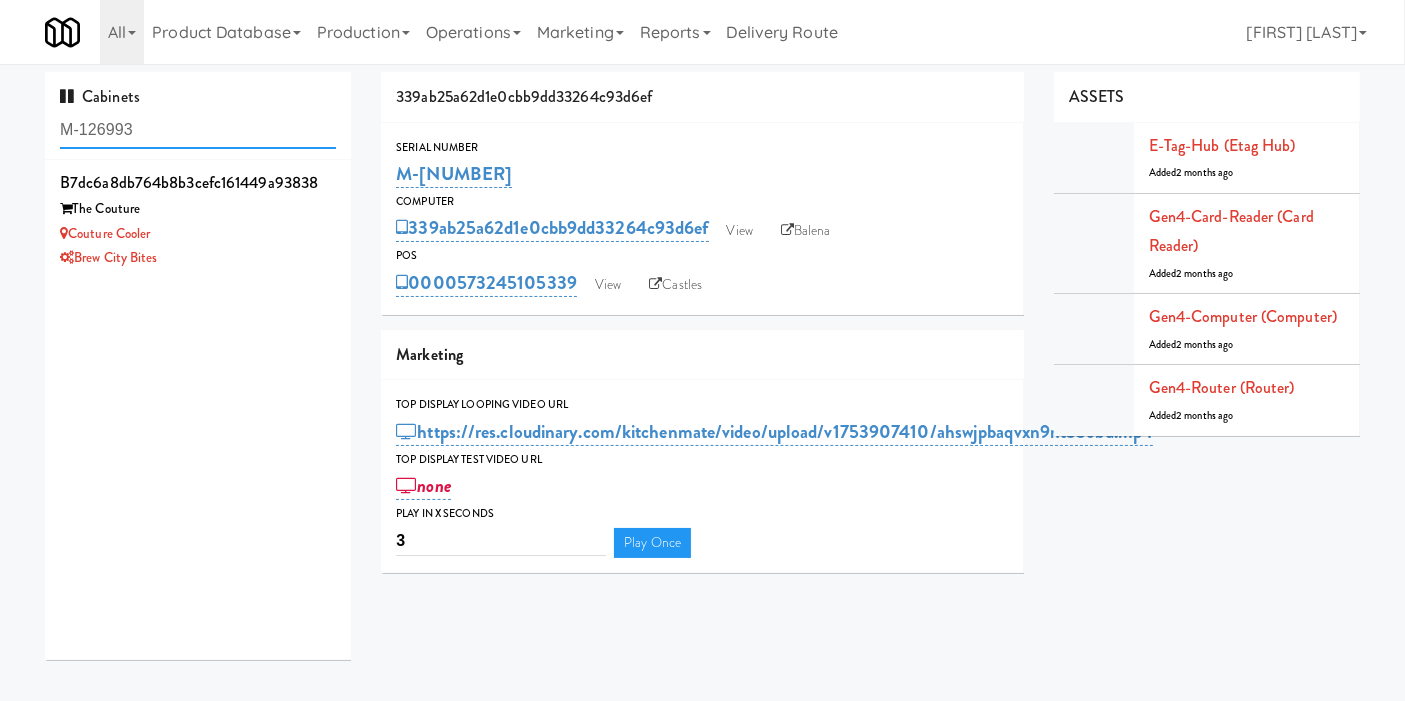 drag, startPoint x: 144, startPoint y: 135, endPoint x: 0, endPoint y: 141, distance: 144.12494 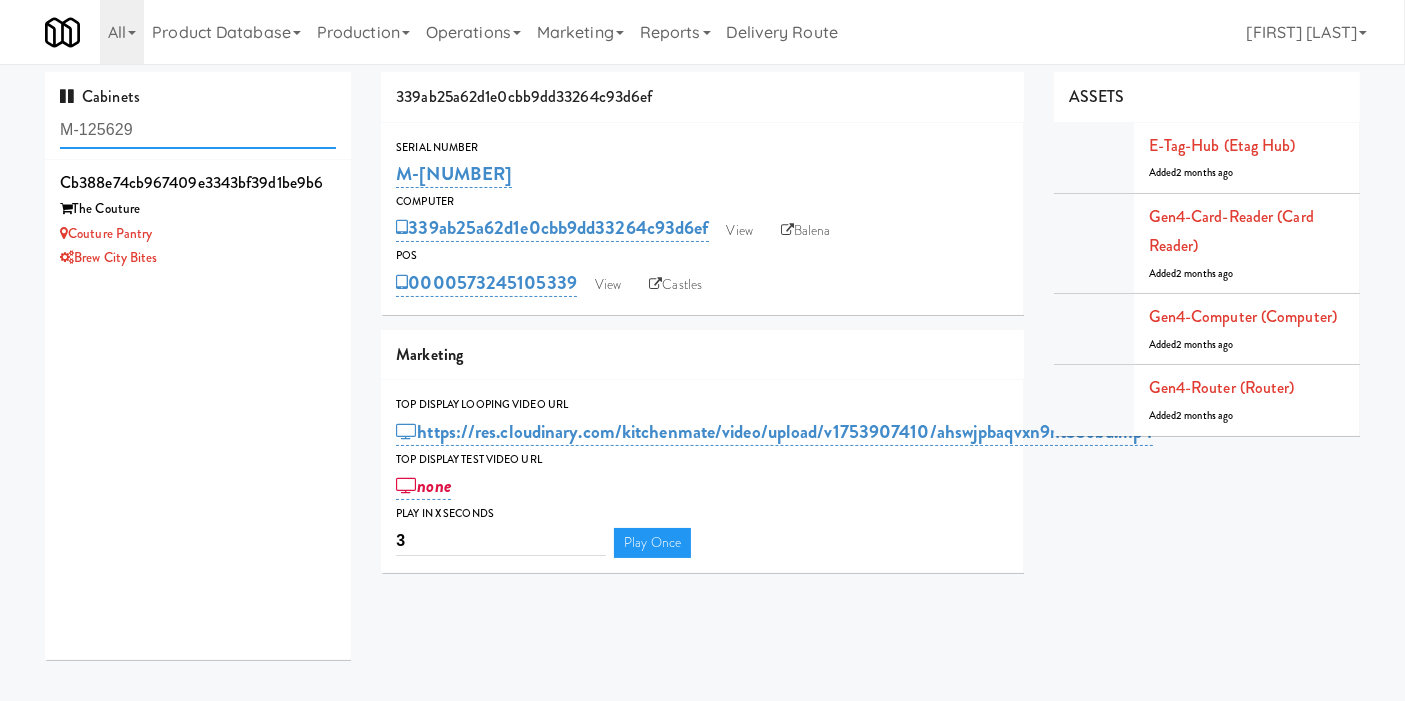 drag, startPoint x: 133, startPoint y: 127, endPoint x: 48, endPoint y: 139, distance: 85.84288 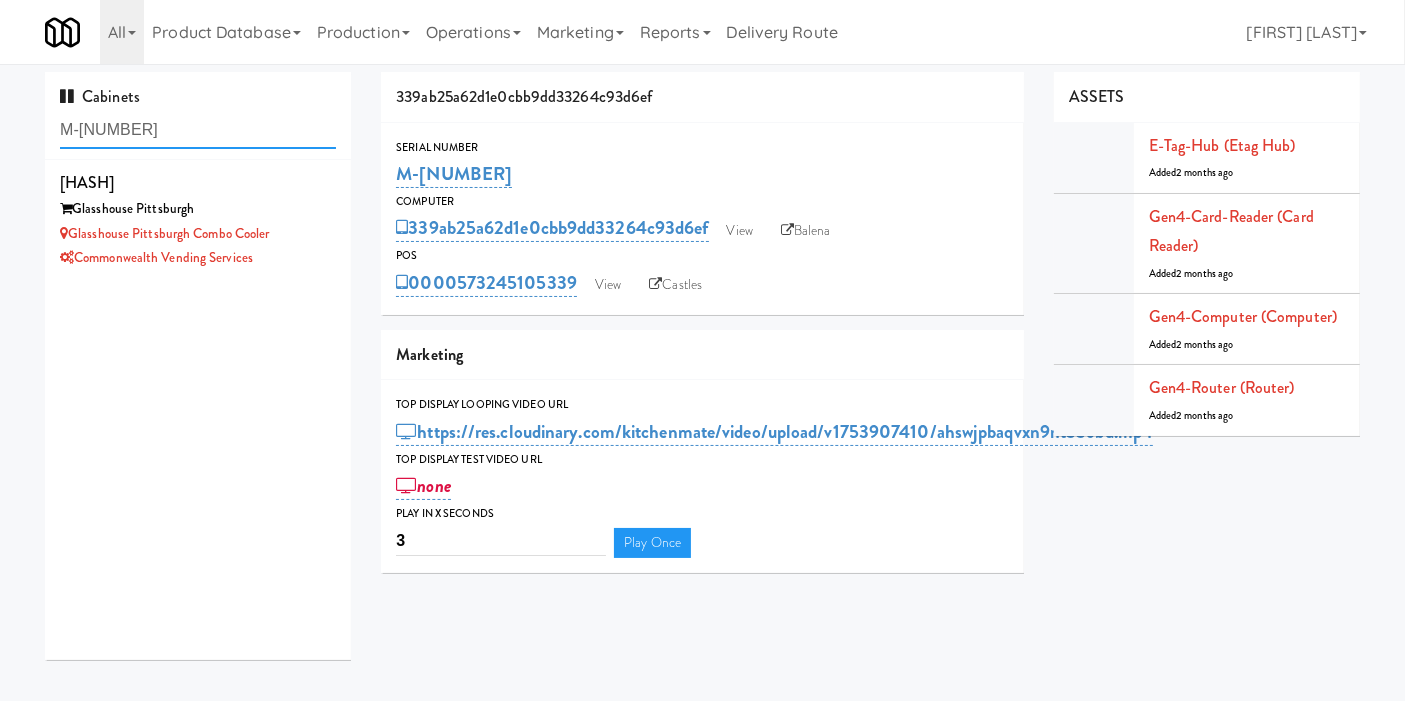 drag, startPoint x: 201, startPoint y: 120, endPoint x: 0, endPoint y: 129, distance: 201.20139 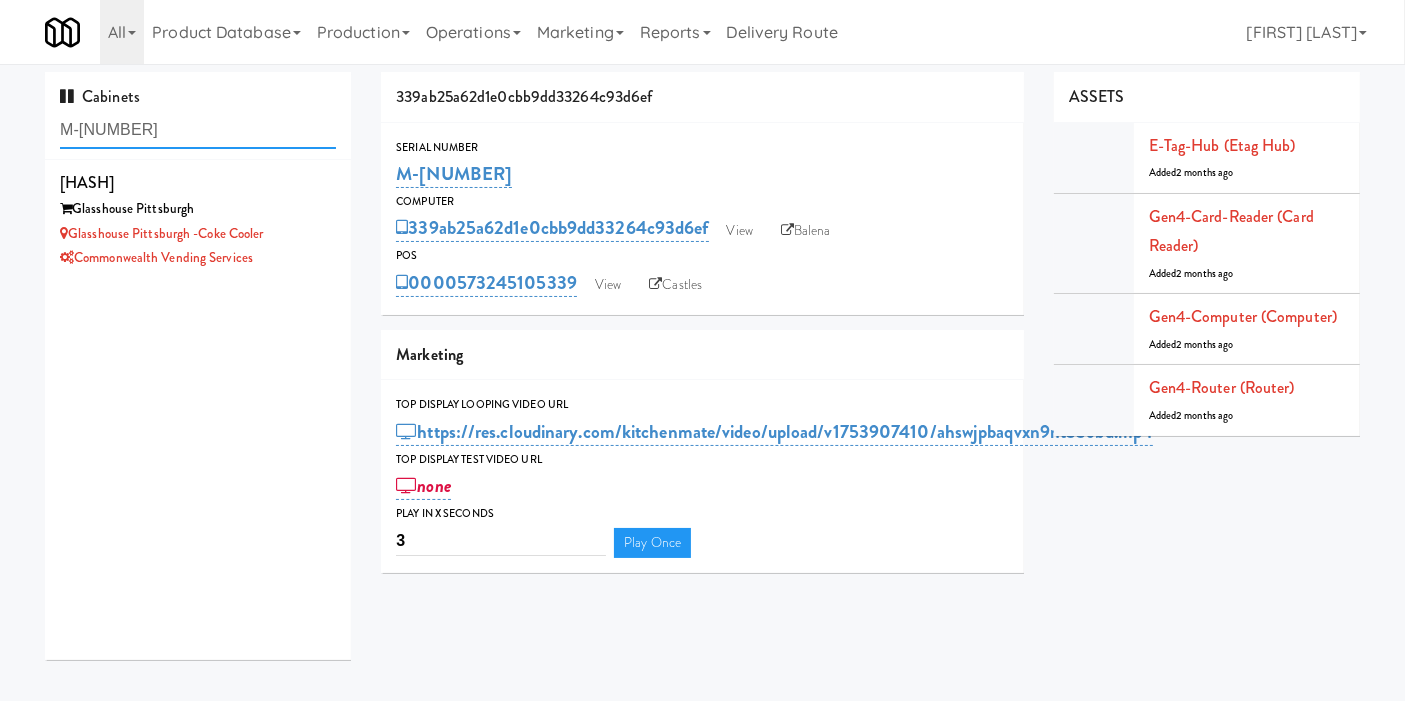 click on "Cabinets M-125596  [HASH]  Glasshouse Pittsburgh      Glasshouse Pittsburgh -Coke Cooler  Commonwealth Vending Services [HASH] Serial Number  M-144623 Computer  [HASH] View  Balena POS  [NUMBER] View Castles Marketing Top Display Looping Video Url  https://res.cloudinary.com/kitchenmate/video/upload/v1753907410/ahswjpbaqvxn9nt33obd.mp4 Top Display Test Video Url  none Play in X seconds 3 Play Once   ASSETS E-tag-hub (Etag Hub) Added  2 months ago Gen4-card-reader (Card Reader) Added  2 months ago Gen4-computer (Computer) Added  2 months ago Gen4-router (Router) Added  2 months ago ×" at bounding box center (702, 373) 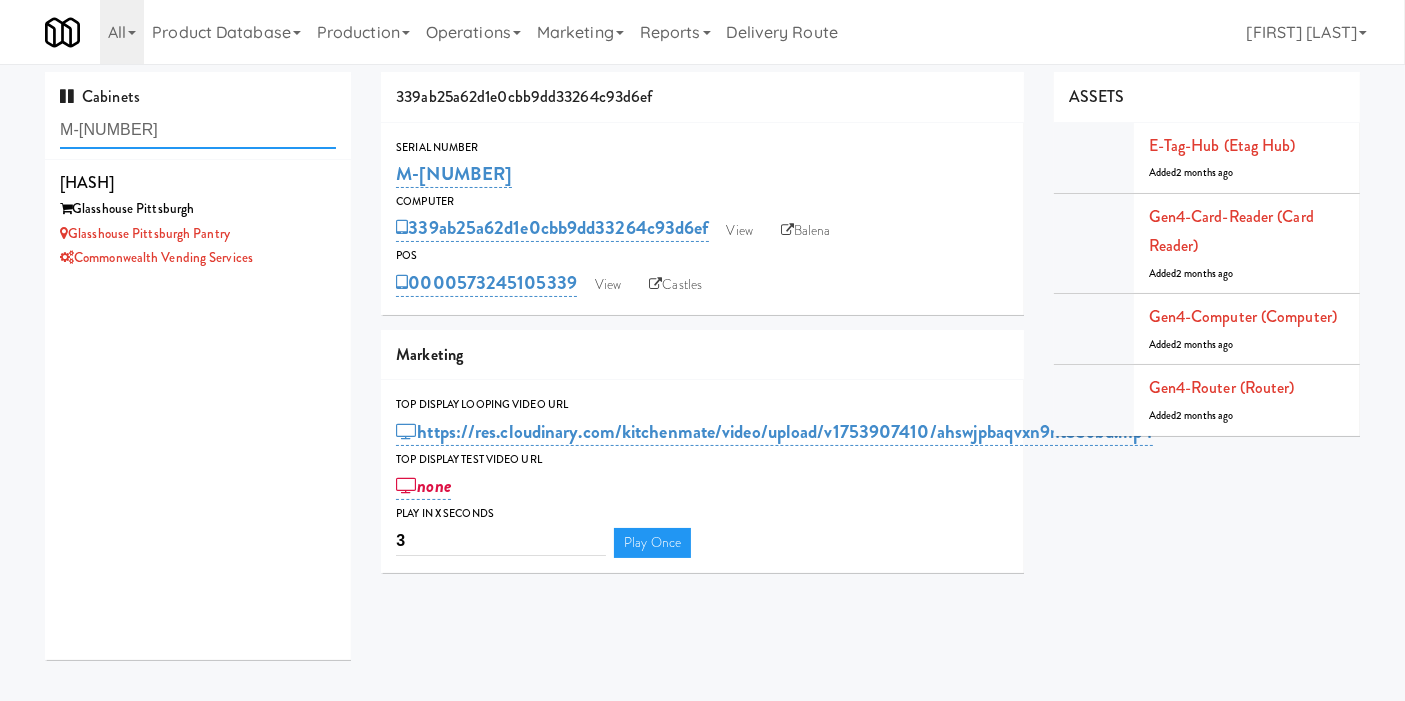 drag, startPoint x: 111, startPoint y: 131, endPoint x: 0, endPoint y: 121, distance: 111.44954 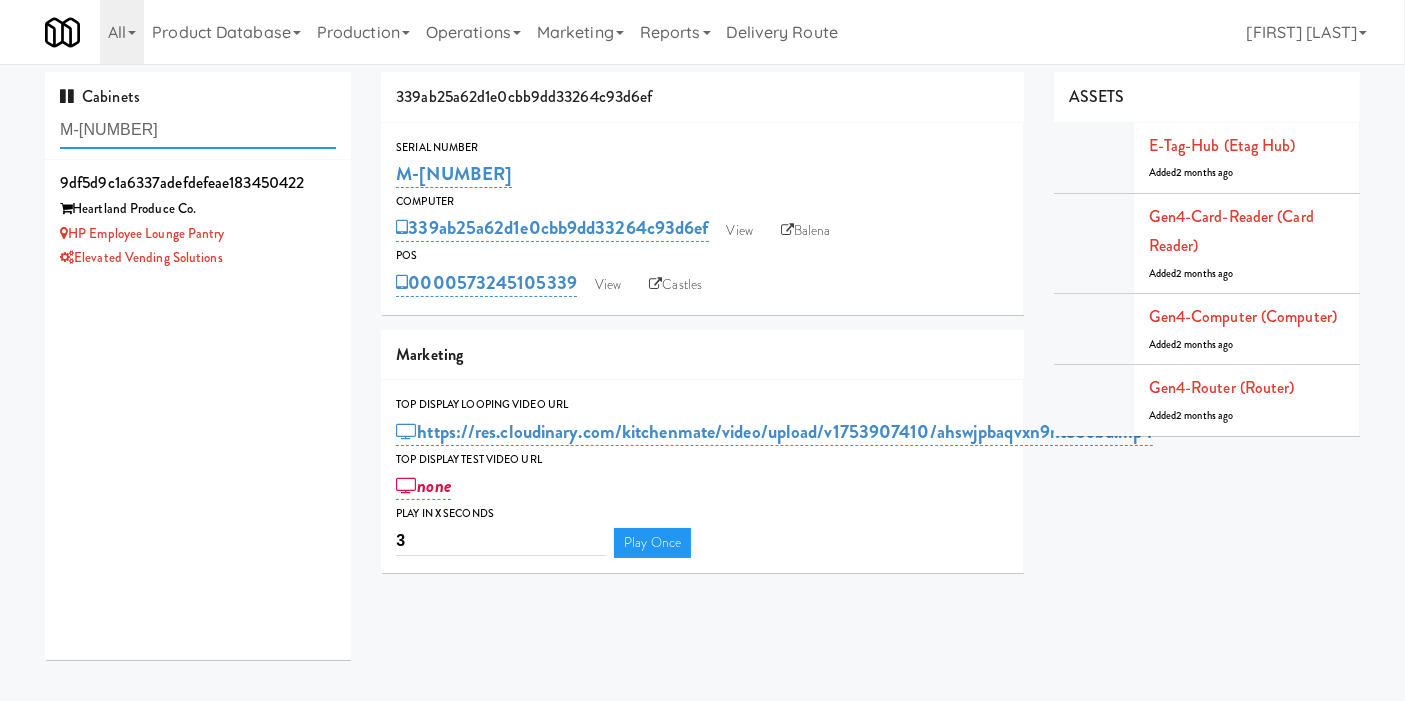 drag, startPoint x: 194, startPoint y: 129, endPoint x: 0, endPoint y: 124, distance: 194.06442 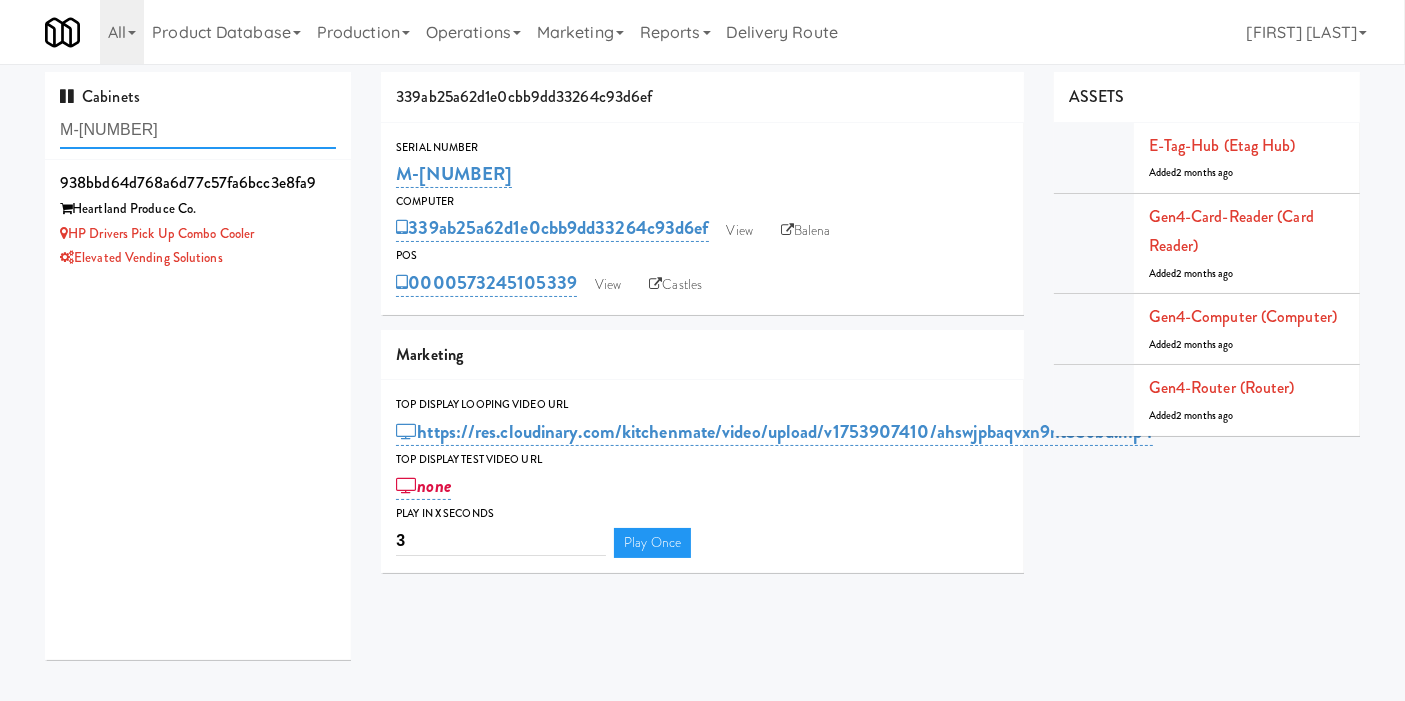 drag, startPoint x: 237, startPoint y: 131, endPoint x: 0, endPoint y: 132, distance: 237.0021 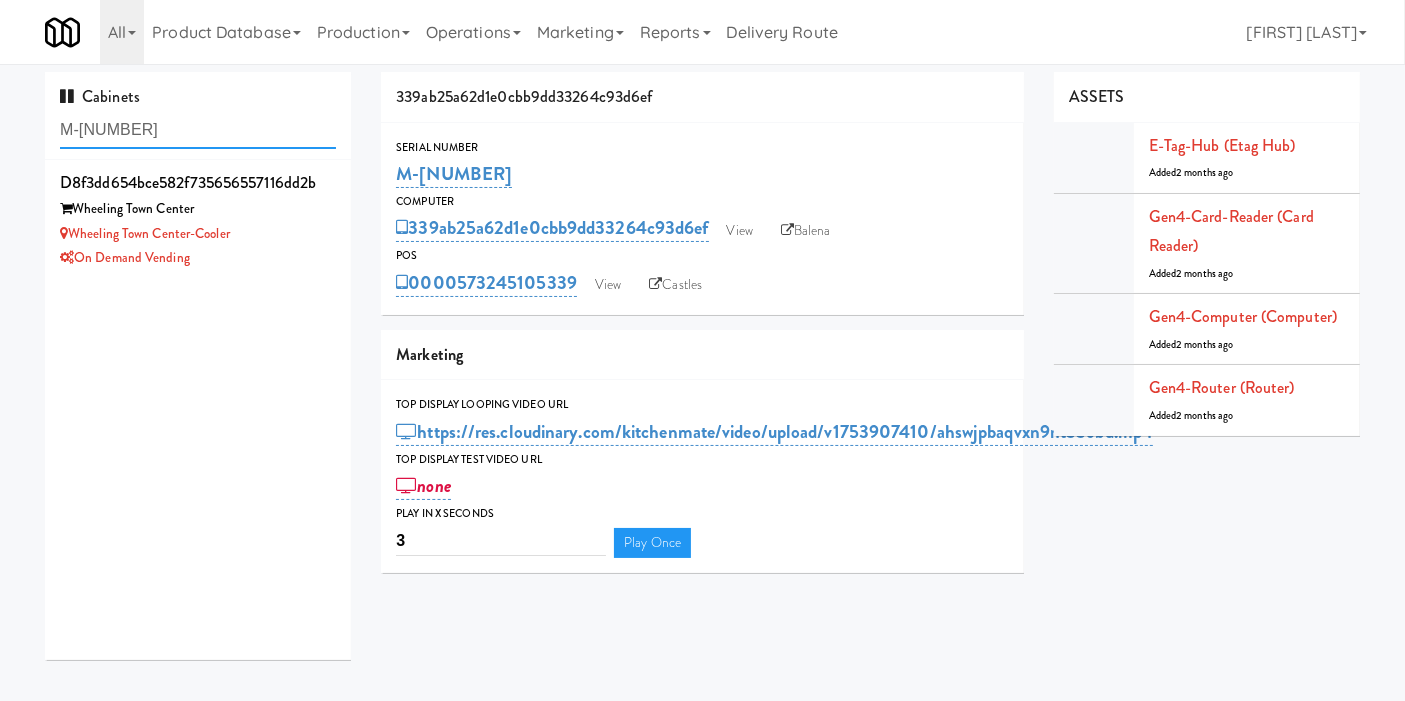 drag, startPoint x: 169, startPoint y: 128, endPoint x: 0, endPoint y: 126, distance: 169.01184 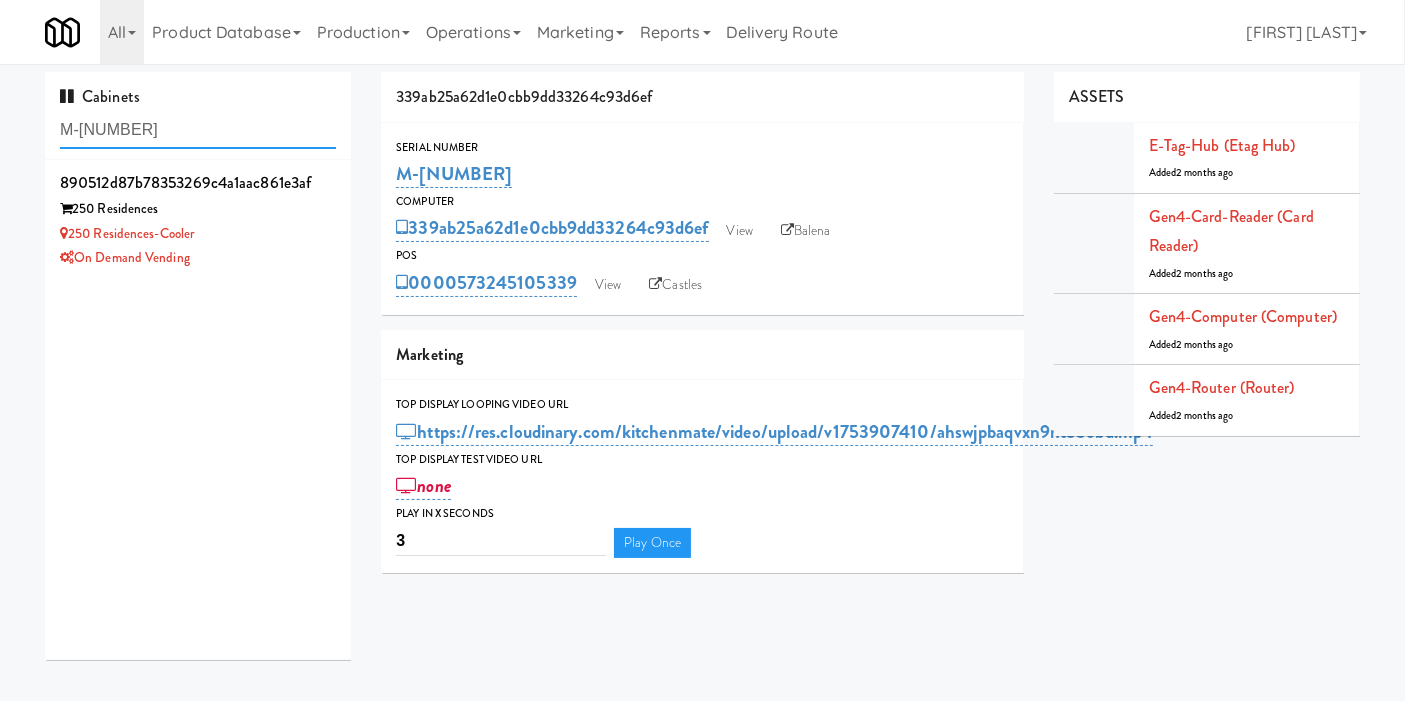 type on "M-[NUMBER]" 